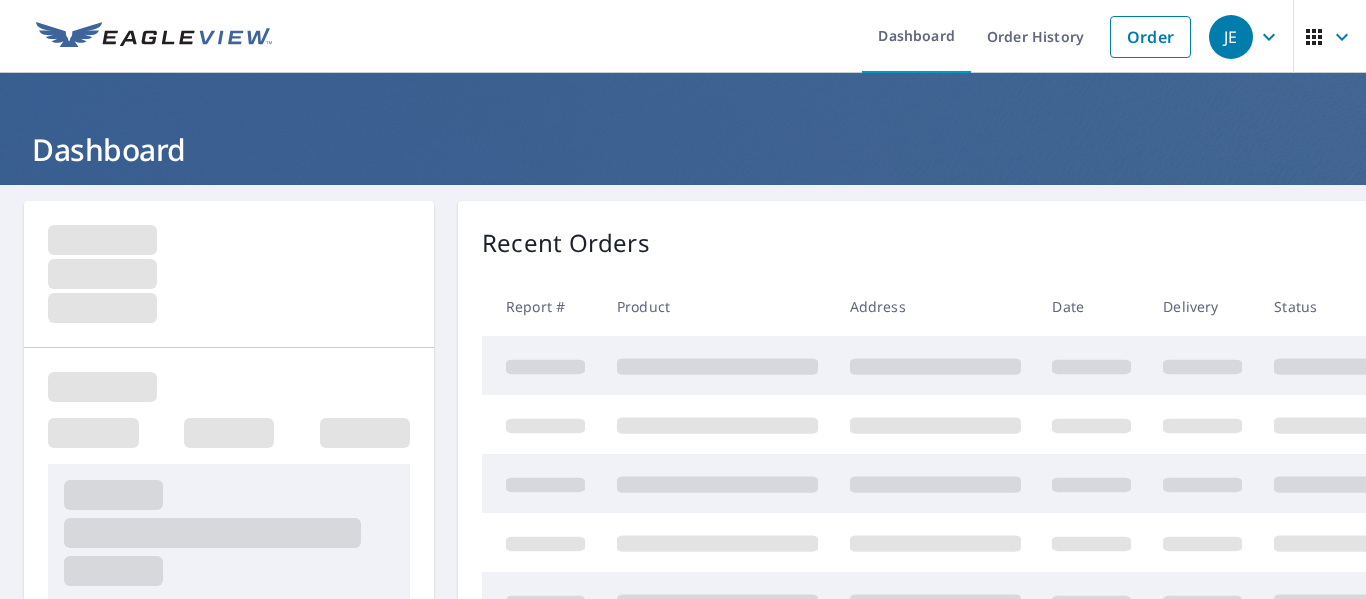 scroll, scrollTop: 0, scrollLeft: 0, axis: both 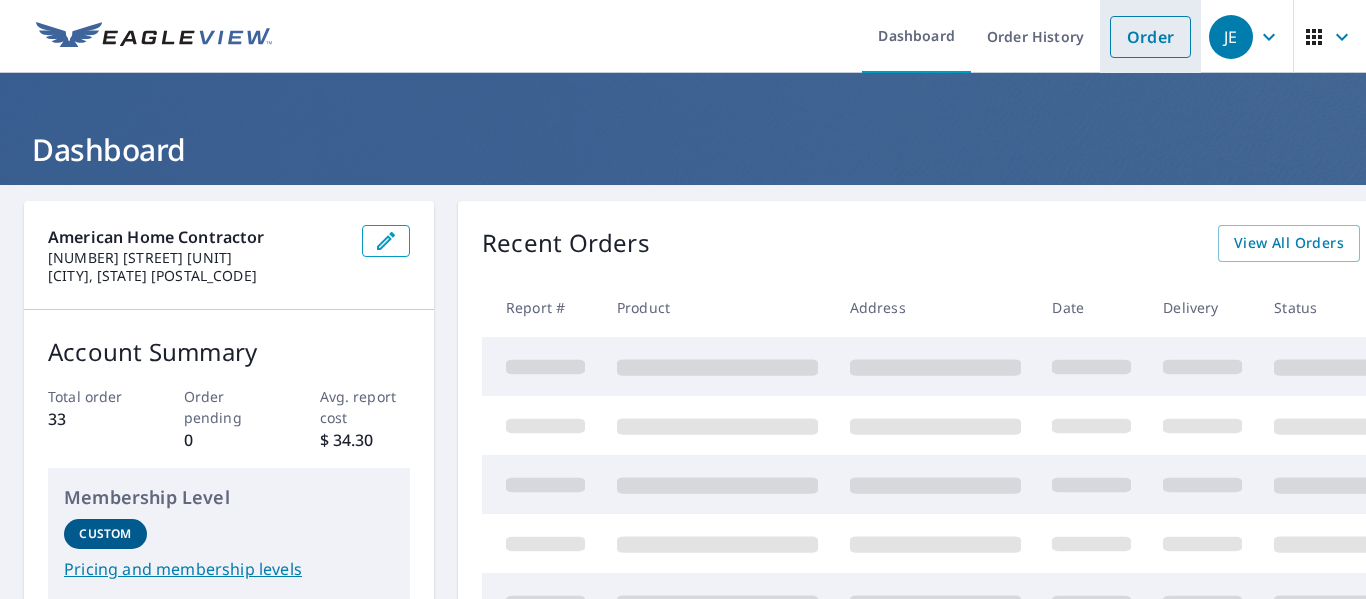 click on "Order" at bounding box center (1150, 37) 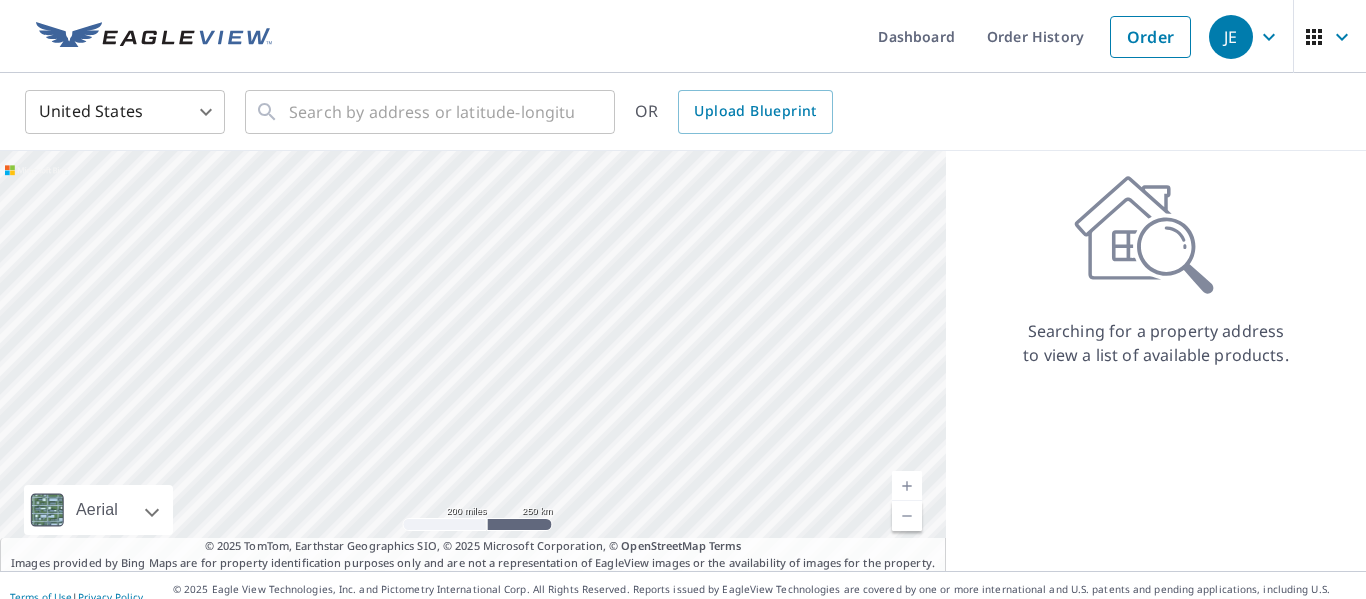 click on "United States US ​ ​ OR Upload Blueprint" at bounding box center (683, 112) 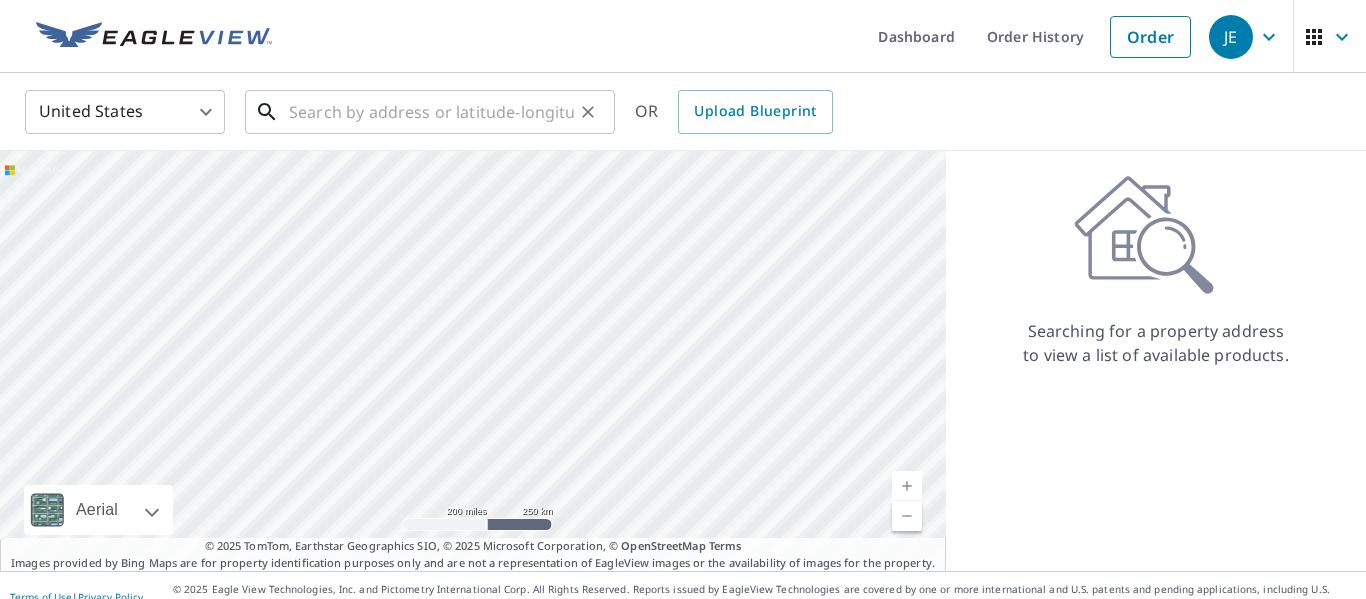 click at bounding box center (431, 112) 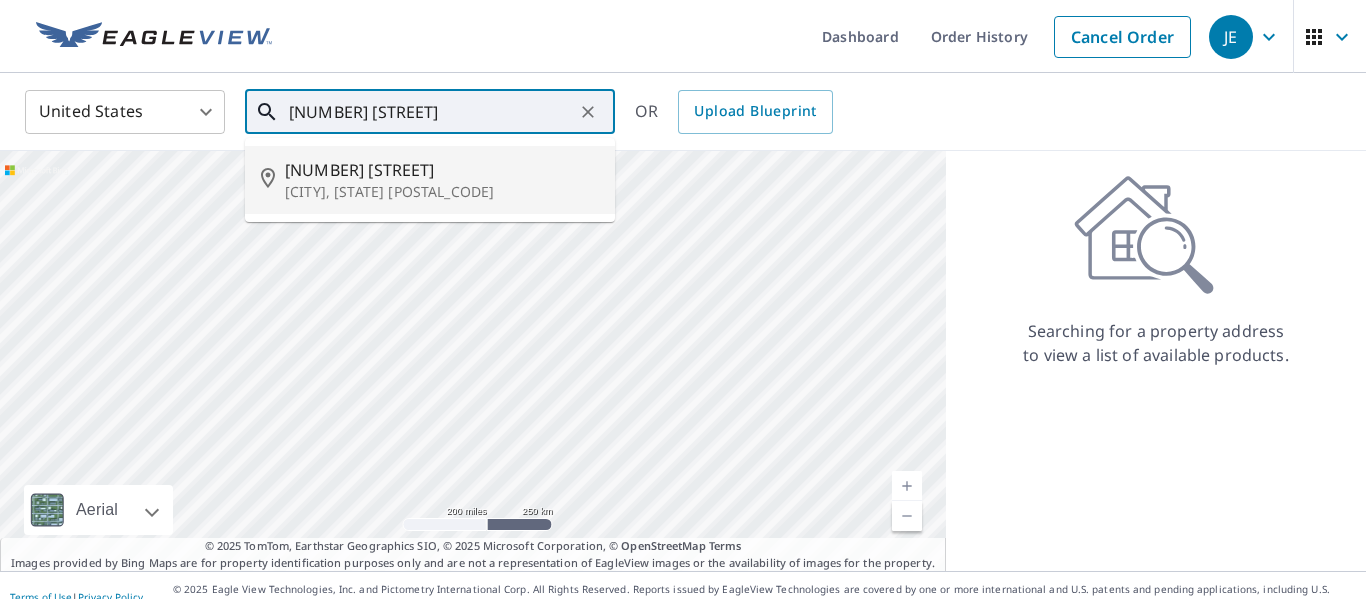 click on "[NUMBER] [STREET]" at bounding box center (442, 170) 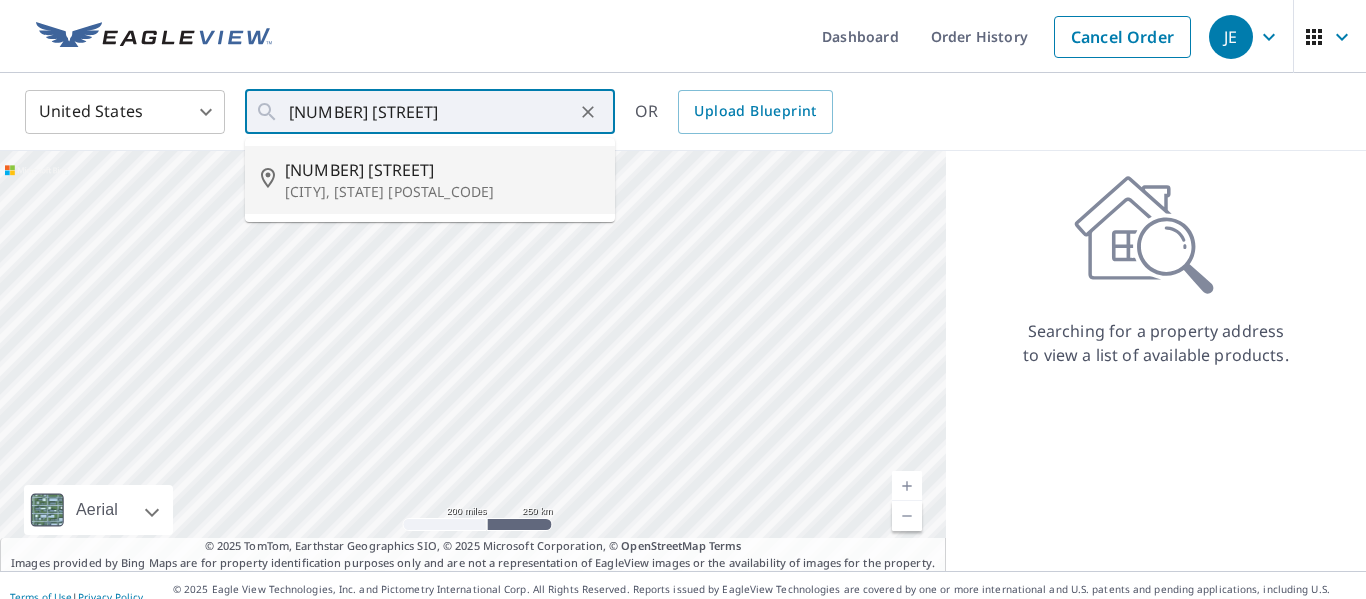type on "[NUMBER] [STREET] [CITY], [STATE] [POSTAL_CODE]" 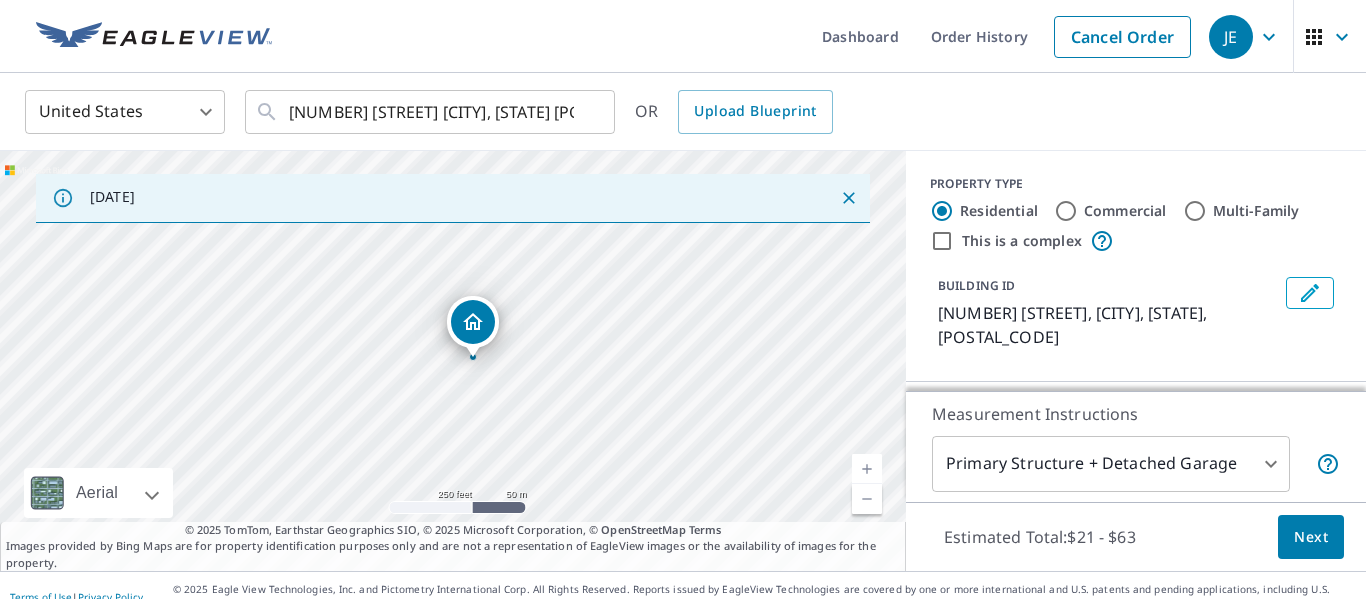 click on "[NUMBER] [STREET] [CITY], [STATE] [POSTAL_CODE]" at bounding box center (683, 299) 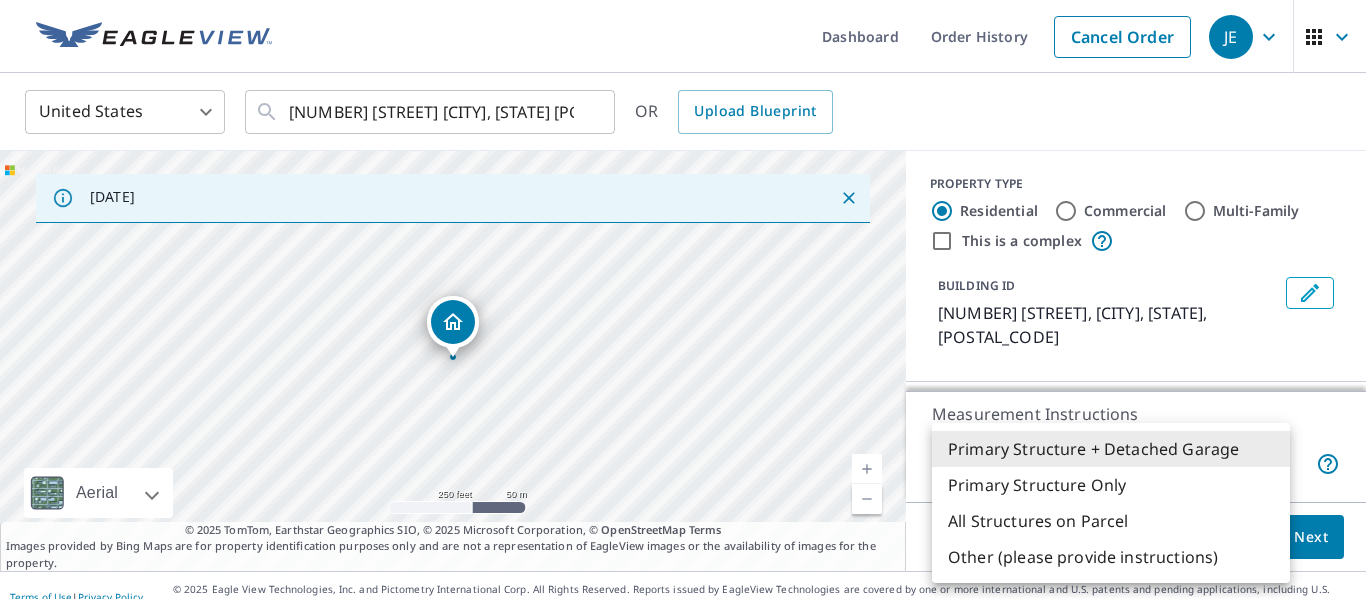 click on "[NUMBER] [STREET] [CITY], [STATE] [POSTAL_CODE]" at bounding box center (683, 299) 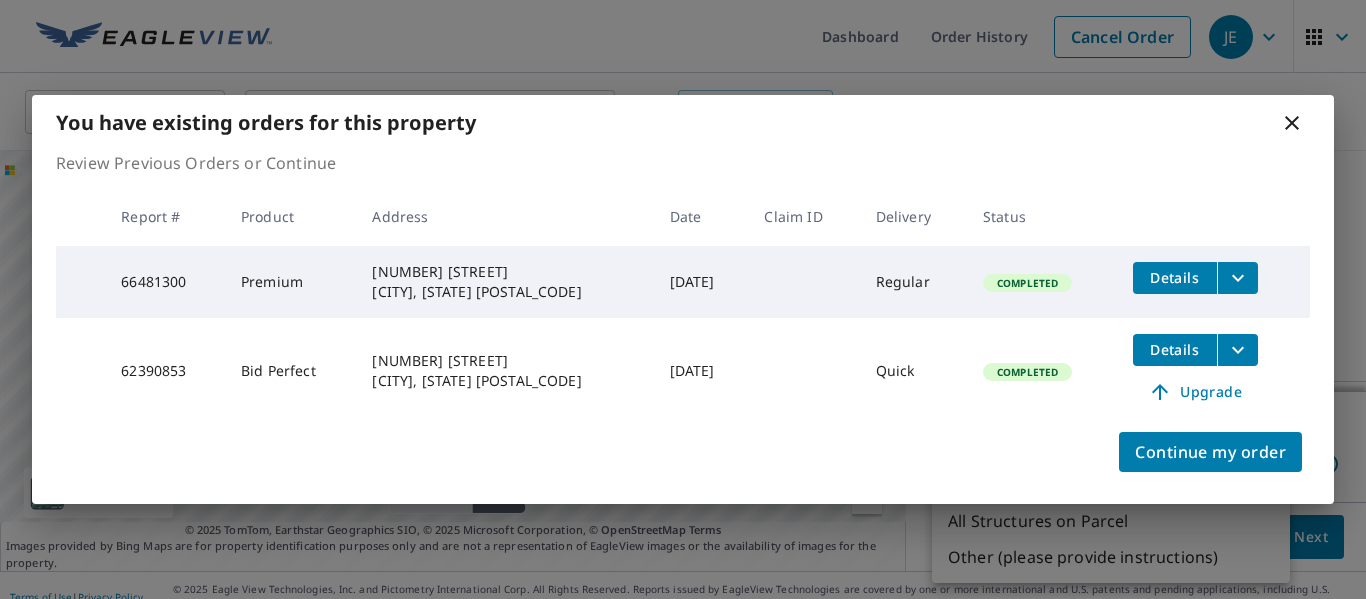 click 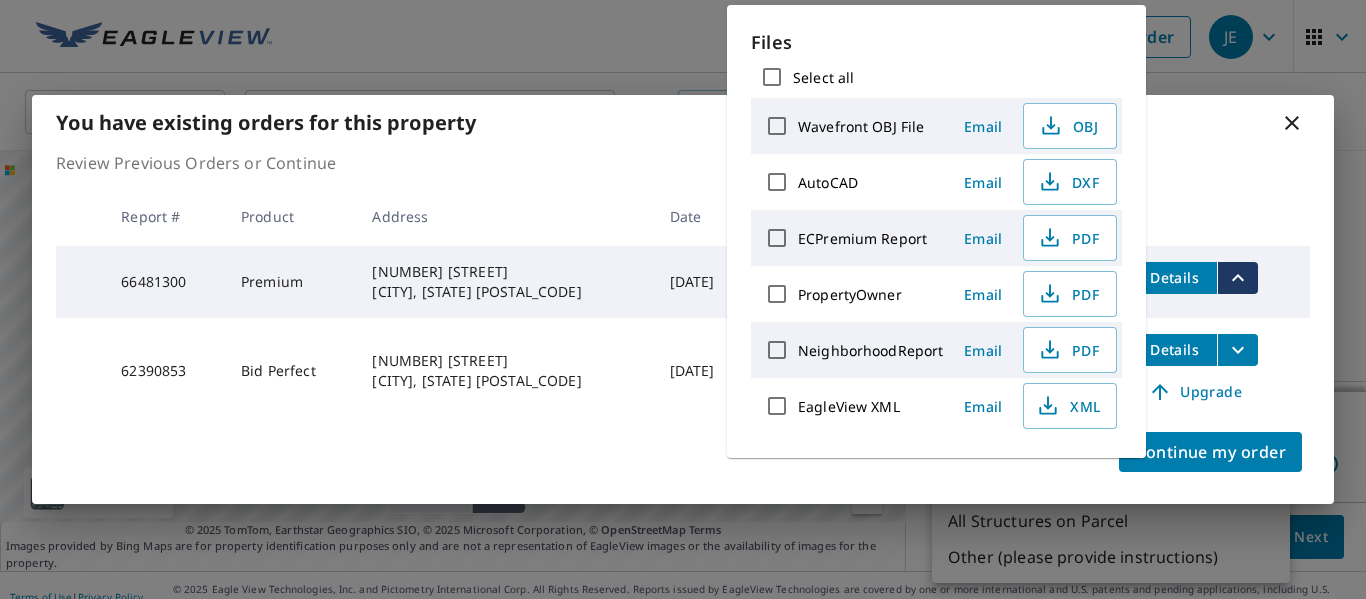 click on "ECPremium Report" at bounding box center (777, 238) 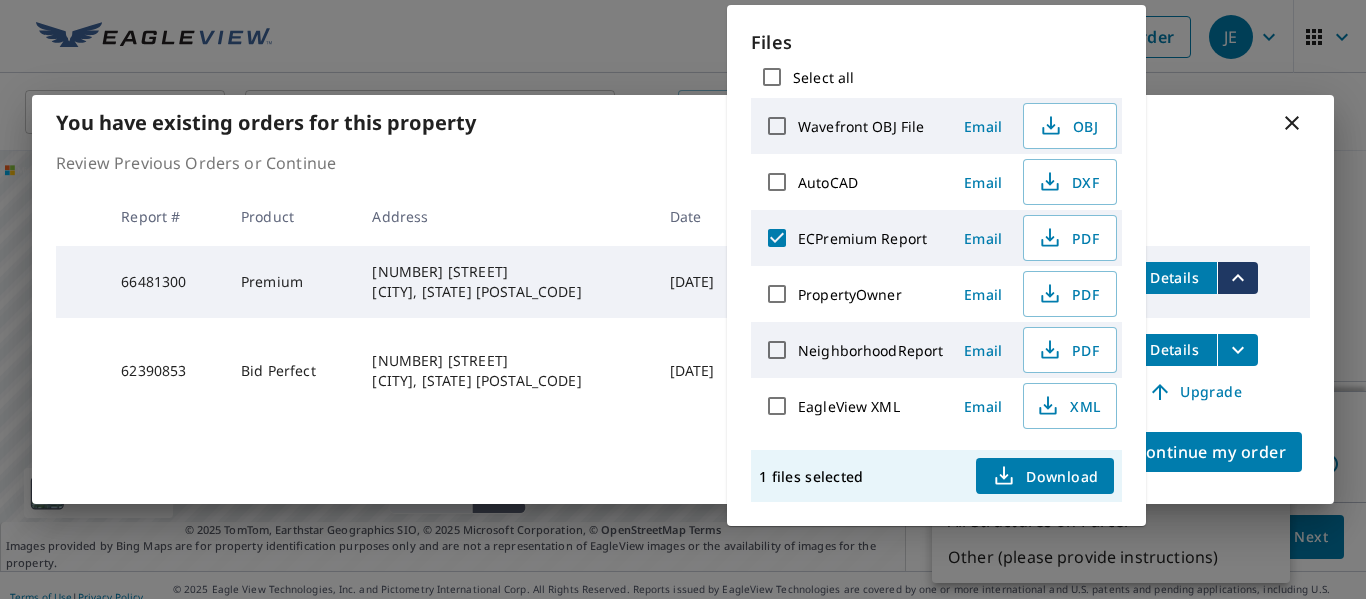 click on "Email" at bounding box center [983, 238] 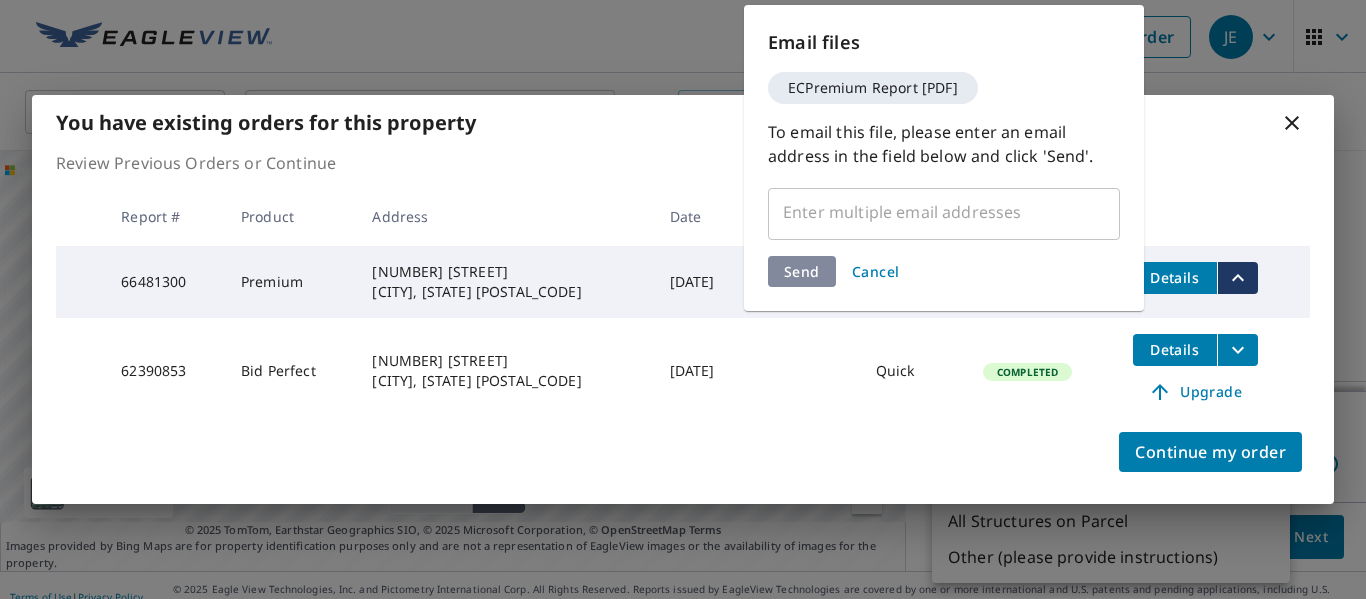 click at bounding box center (929, 212) 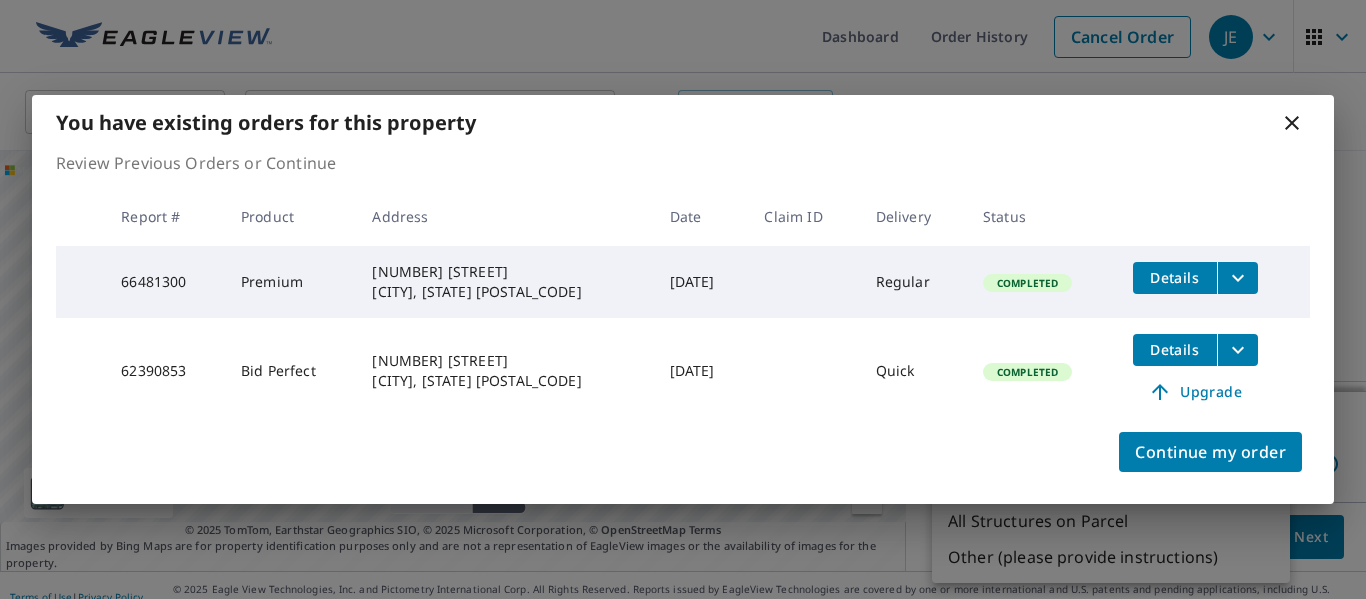 click 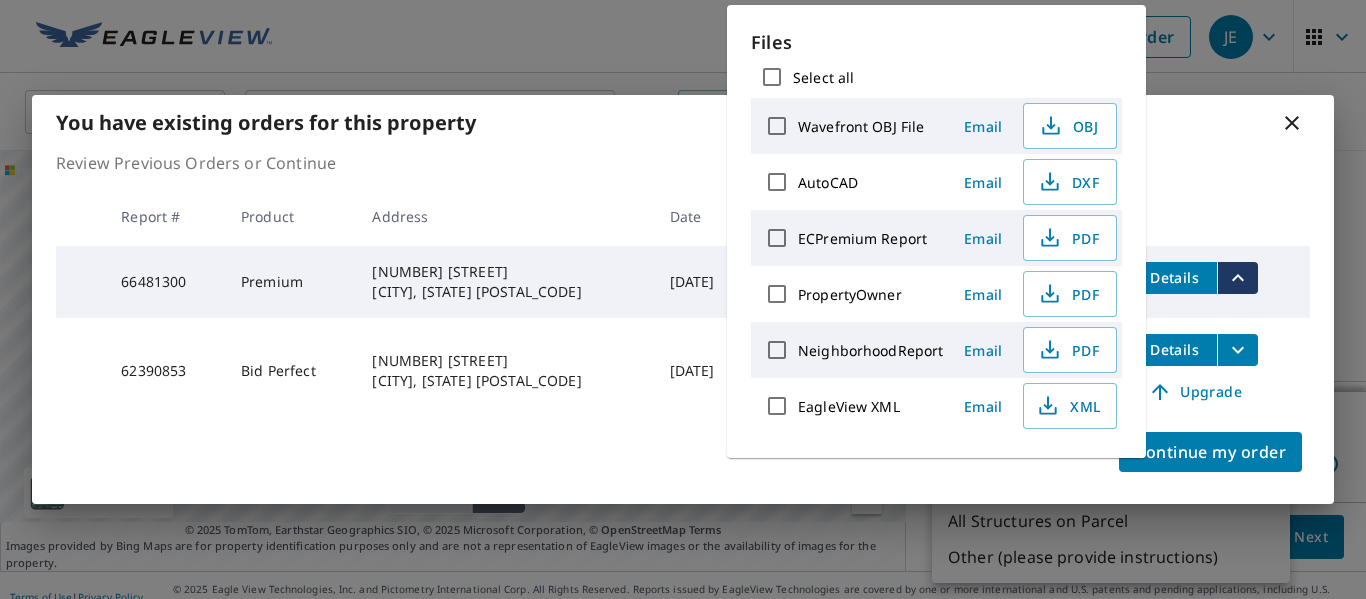 click on "Email" at bounding box center [983, 238] 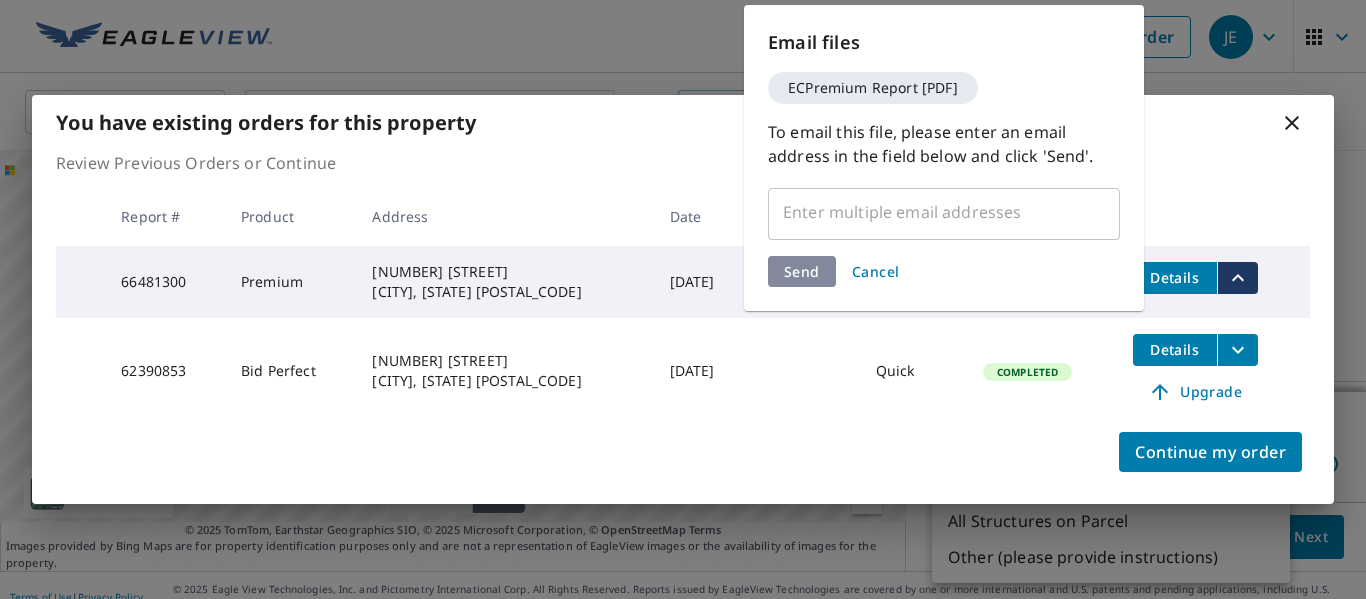 click at bounding box center (929, 212) 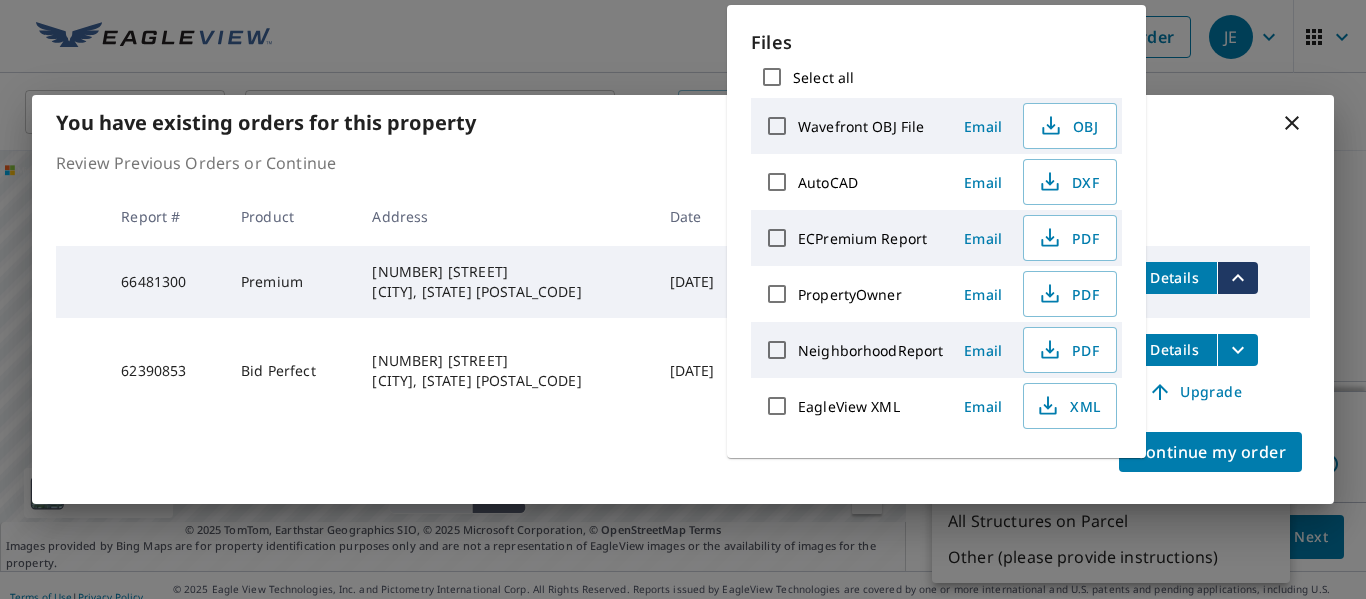click on "ECPremium Report" at bounding box center [777, 238] 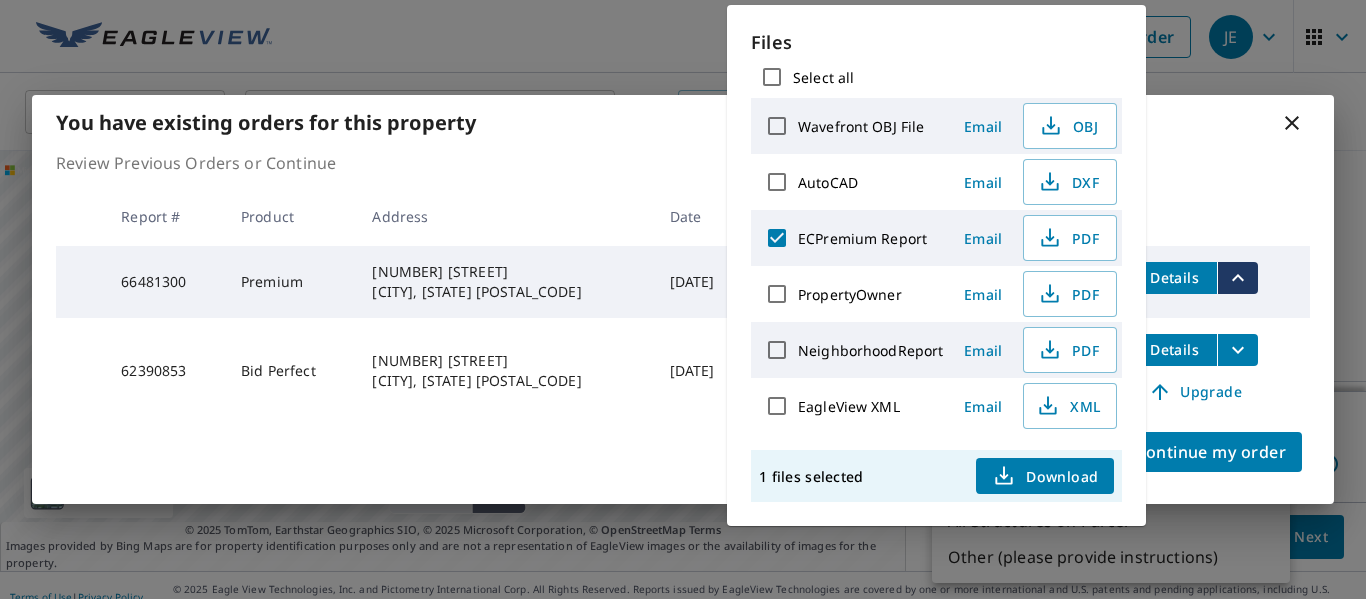 click on "Download" at bounding box center [1045, 476] 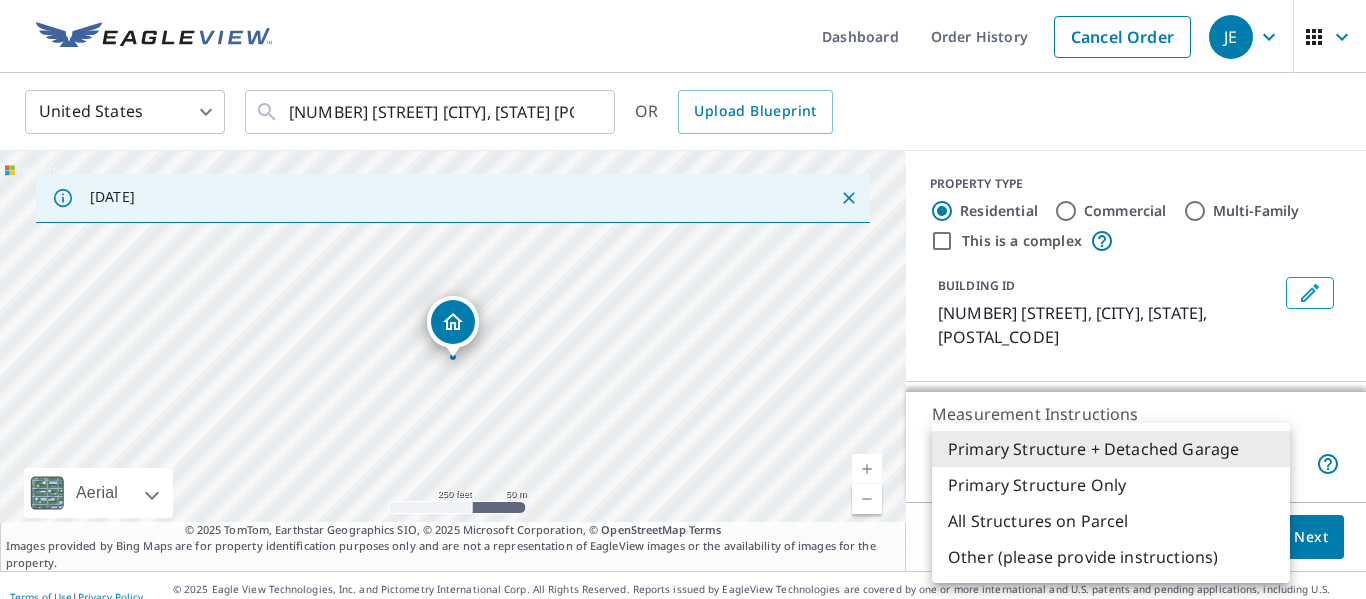 click at bounding box center [683, 299] 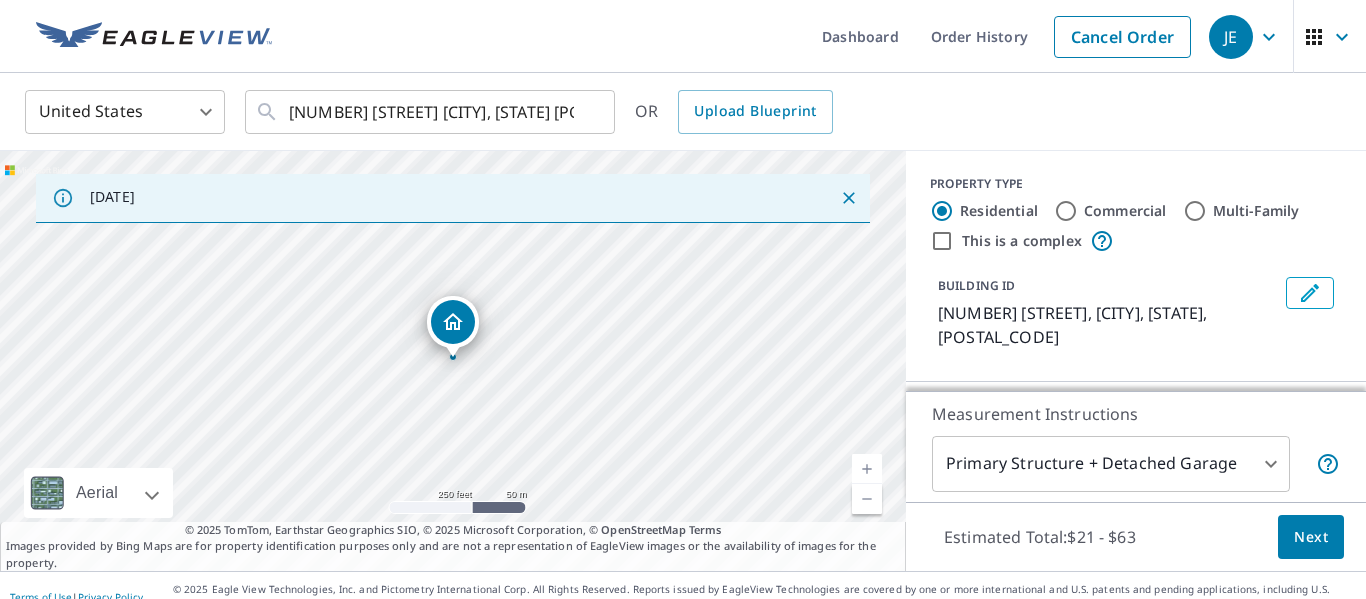 click on "Primary Structure + Detached Garage Primary Structure Only All Structures on Parcel Other (please provide instructions)" at bounding box center [683, 299] 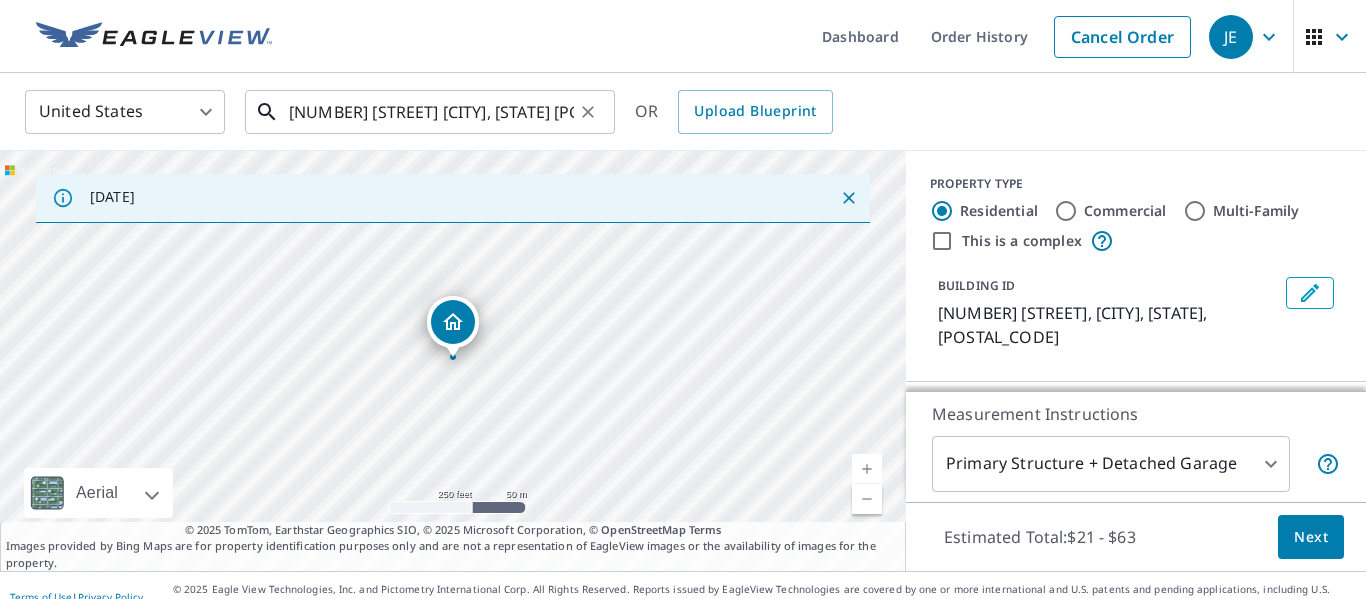 click on "[NUMBER] [STREET] [CITY], [STATE] [POSTAL_CODE]" at bounding box center (431, 112) 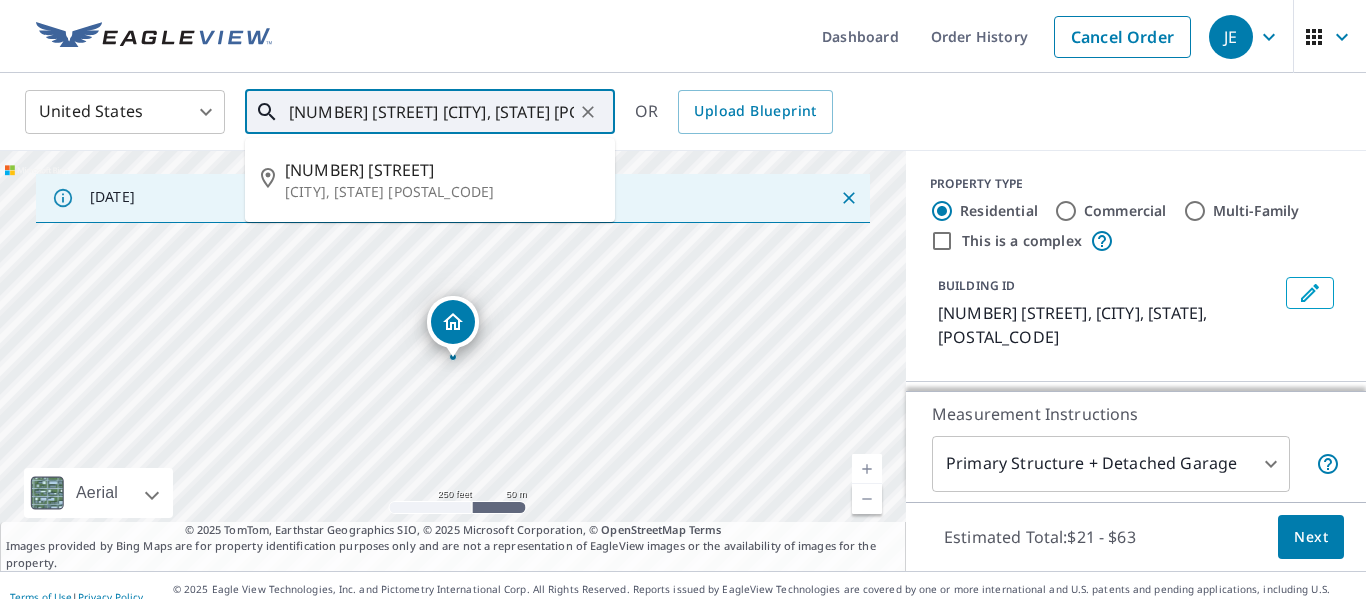 click on "[NUMBER] [STREET] [CITY], [STATE] [POSTAL_CODE]" at bounding box center [431, 112] 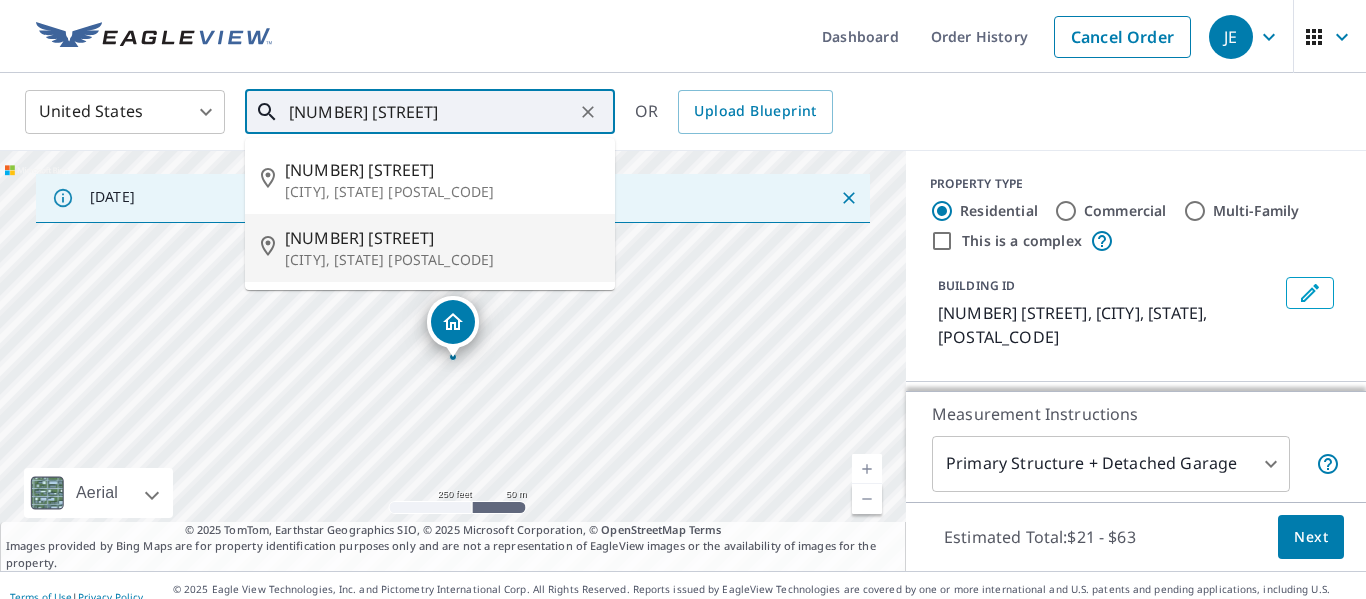 click on "[NUMBER] [STREET]" at bounding box center [442, 238] 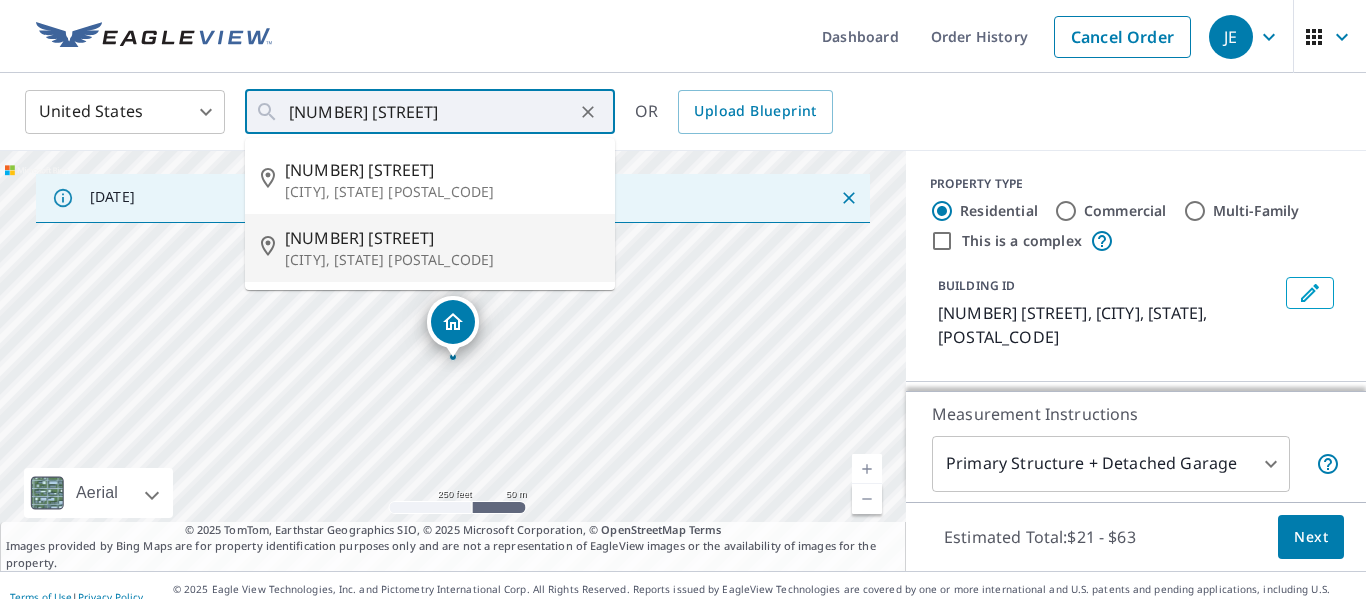 type on "[NUMBER] [STREET] [CITY], [STATE]" 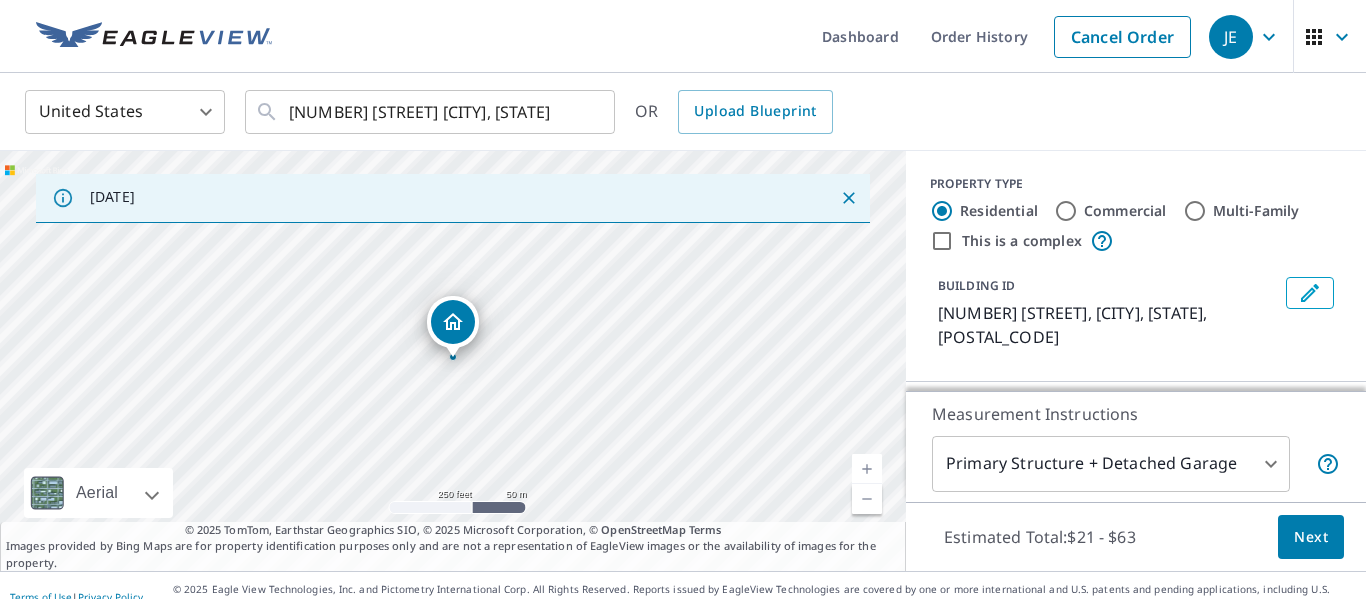 click on "[CITY], [STATE] [POSTAL_CODE]" at bounding box center [683, 299] 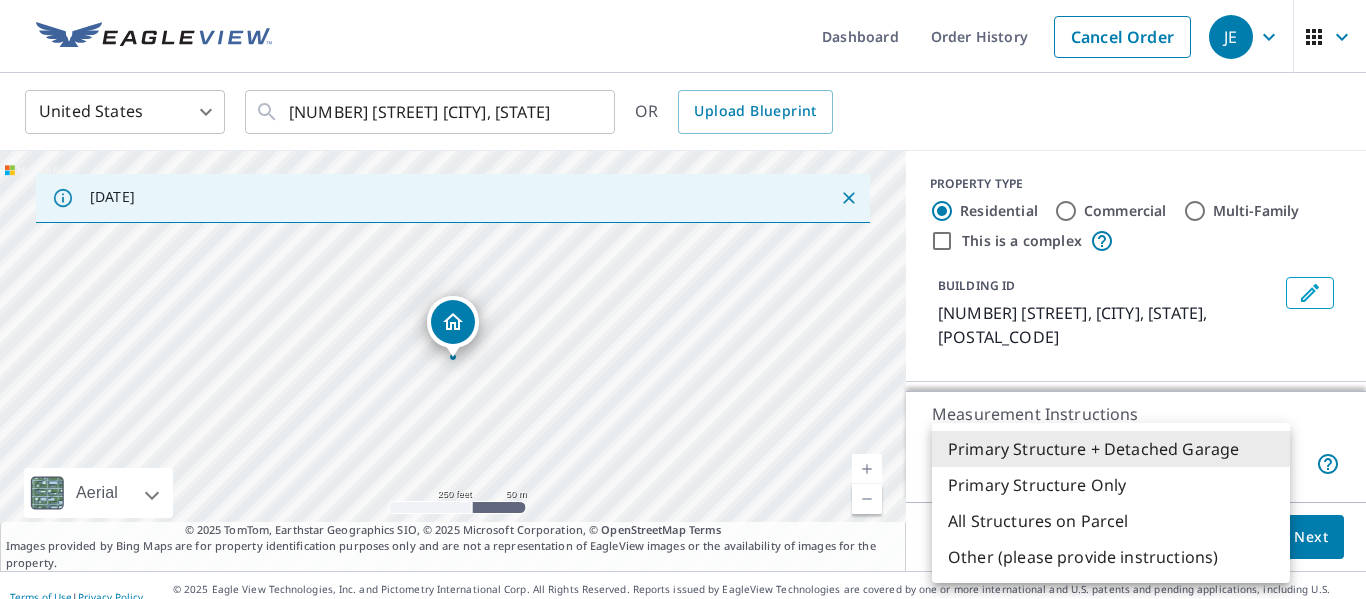 click on "Primary Structure Only" at bounding box center (1111, 485) 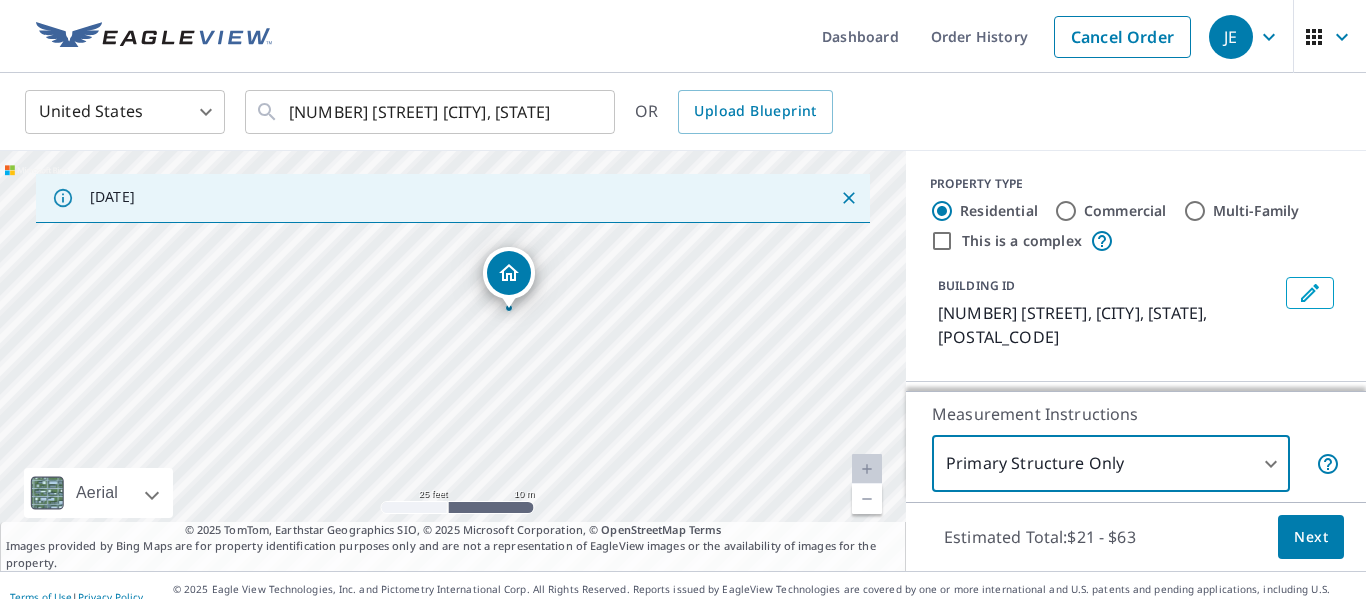 click on "Next" at bounding box center [1311, 537] 